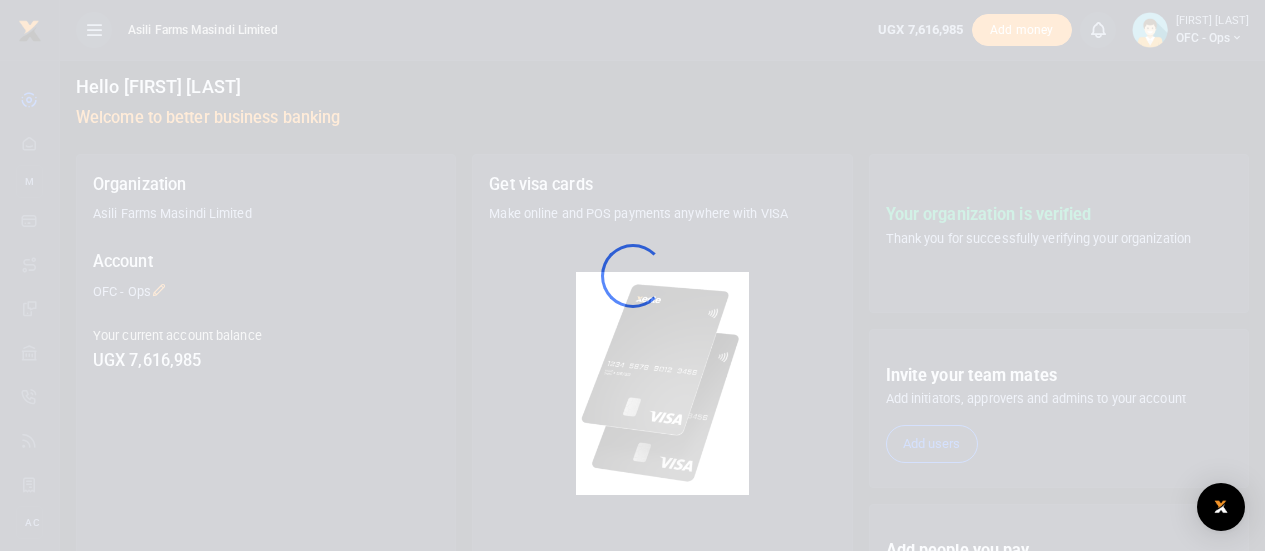 scroll, scrollTop: 0, scrollLeft: 0, axis: both 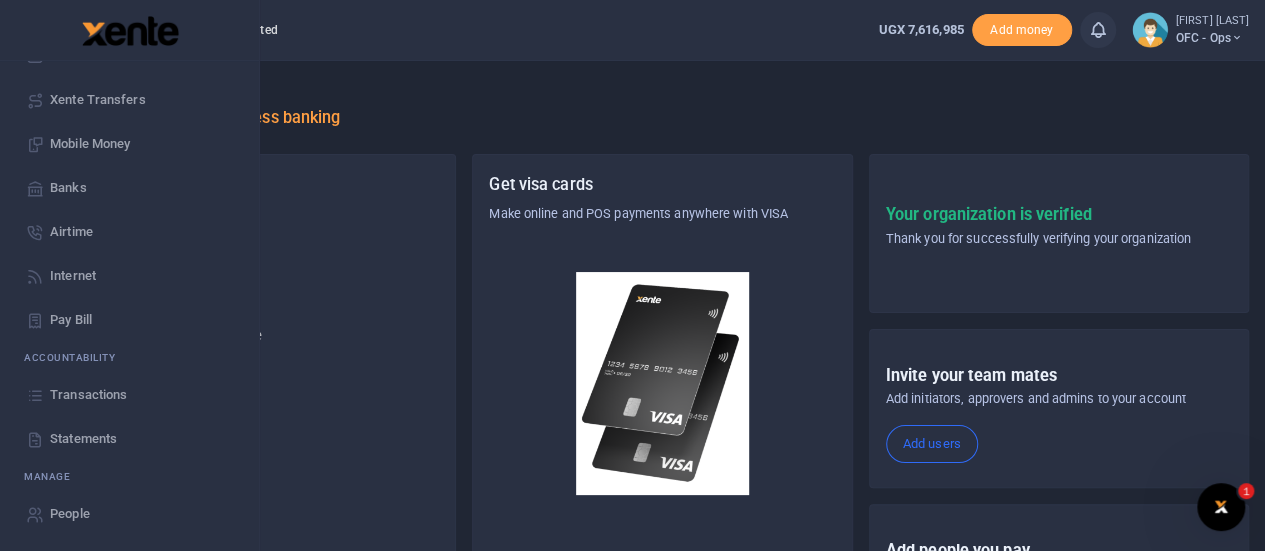 click on "Transactions" at bounding box center [88, 395] 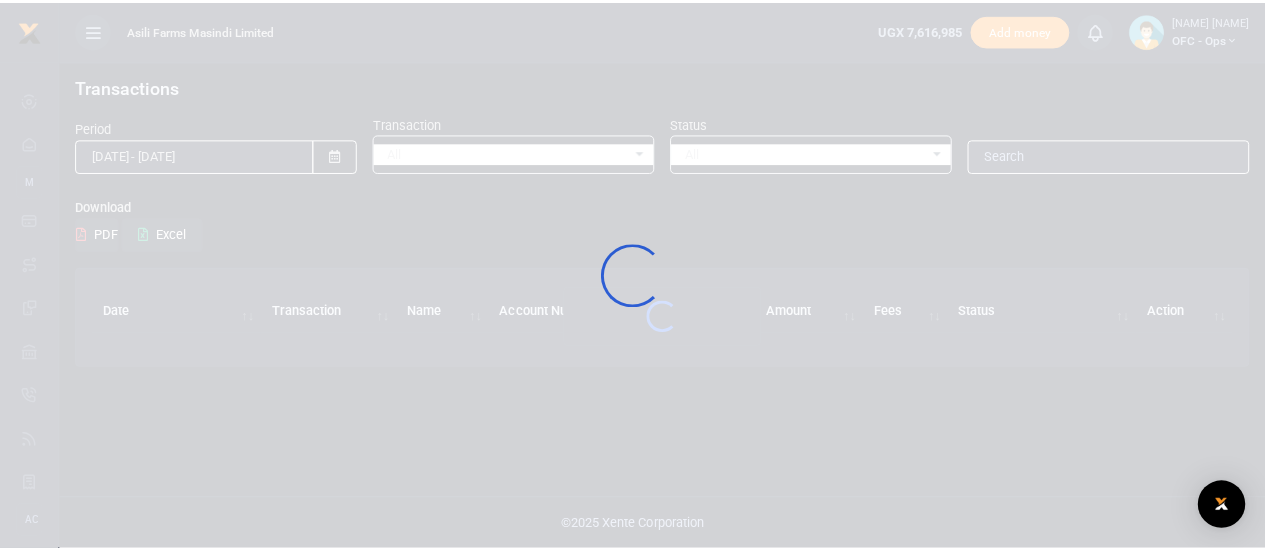 scroll, scrollTop: 0, scrollLeft: 0, axis: both 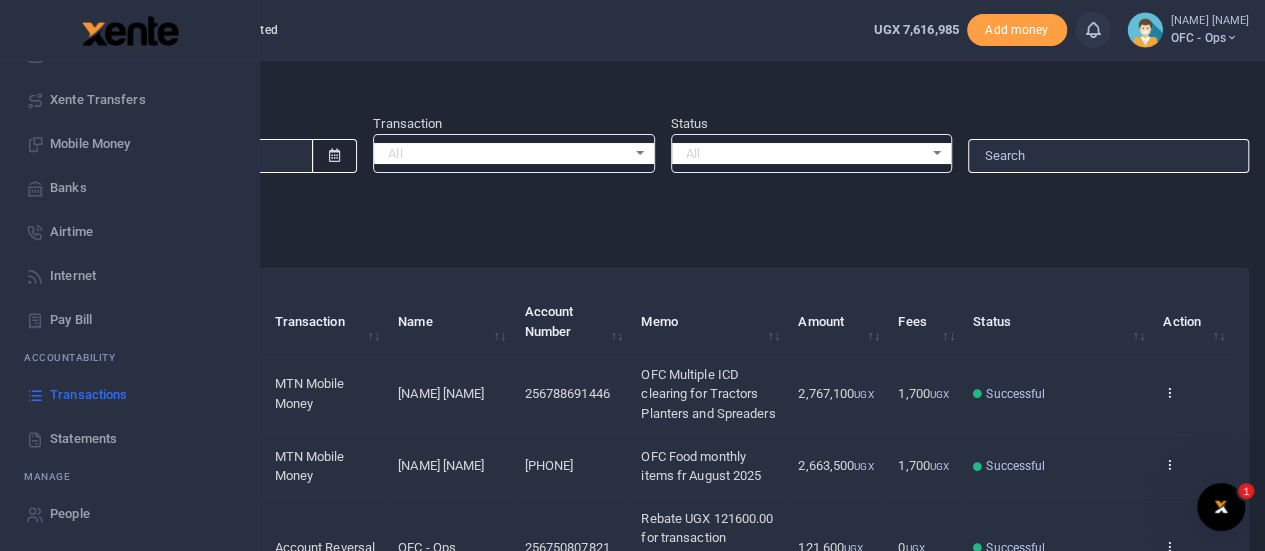 click on "Statements" at bounding box center (83, 439) 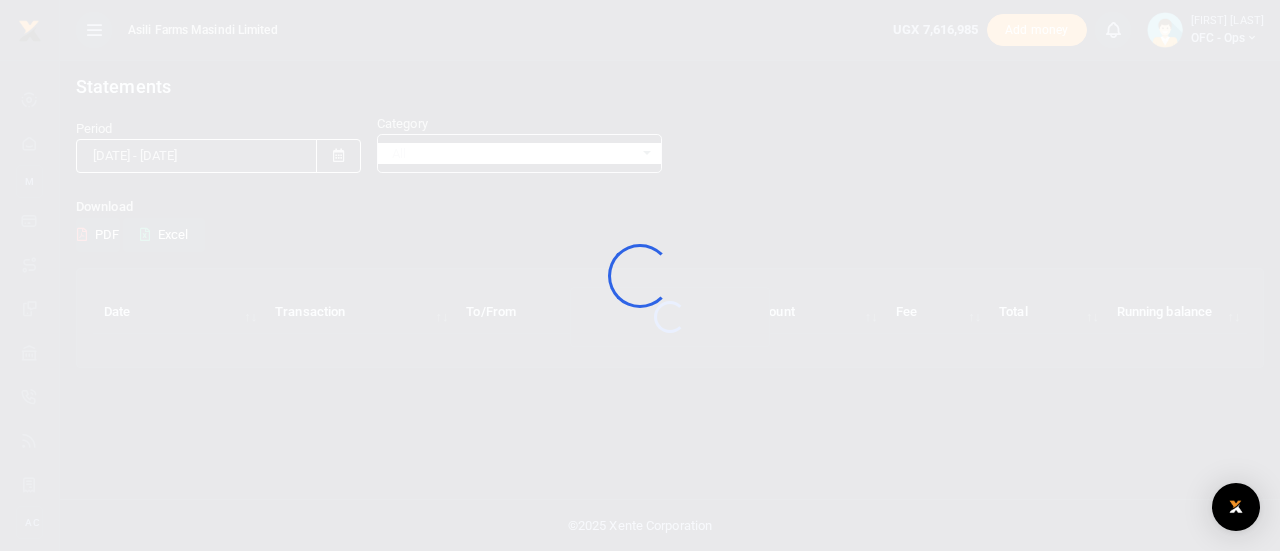 scroll, scrollTop: 0, scrollLeft: 0, axis: both 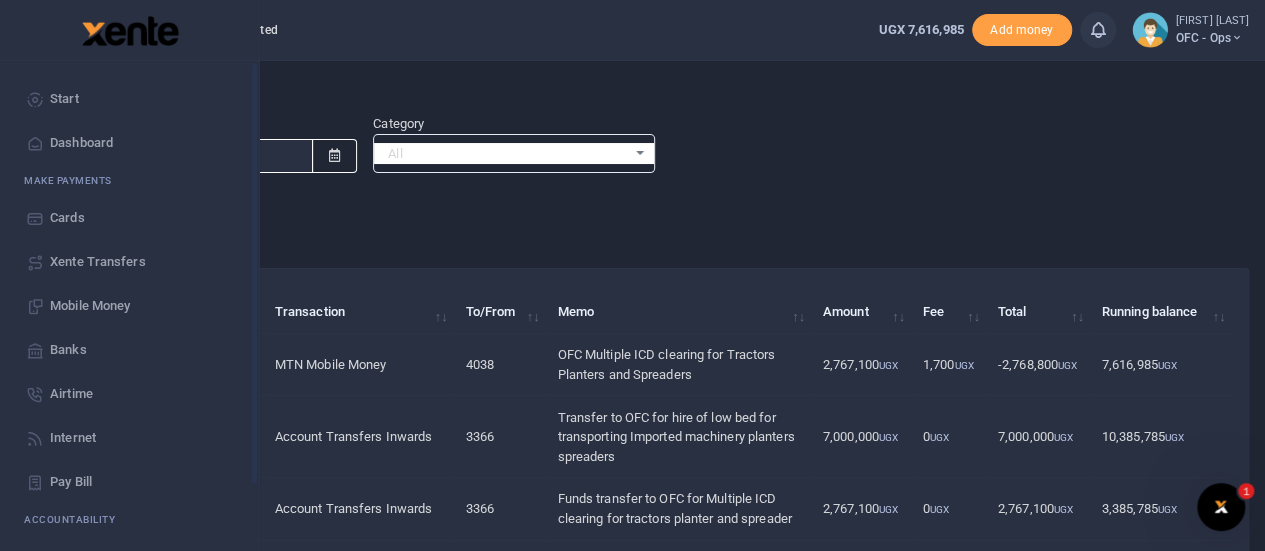 click on "Start" at bounding box center (129, 99) 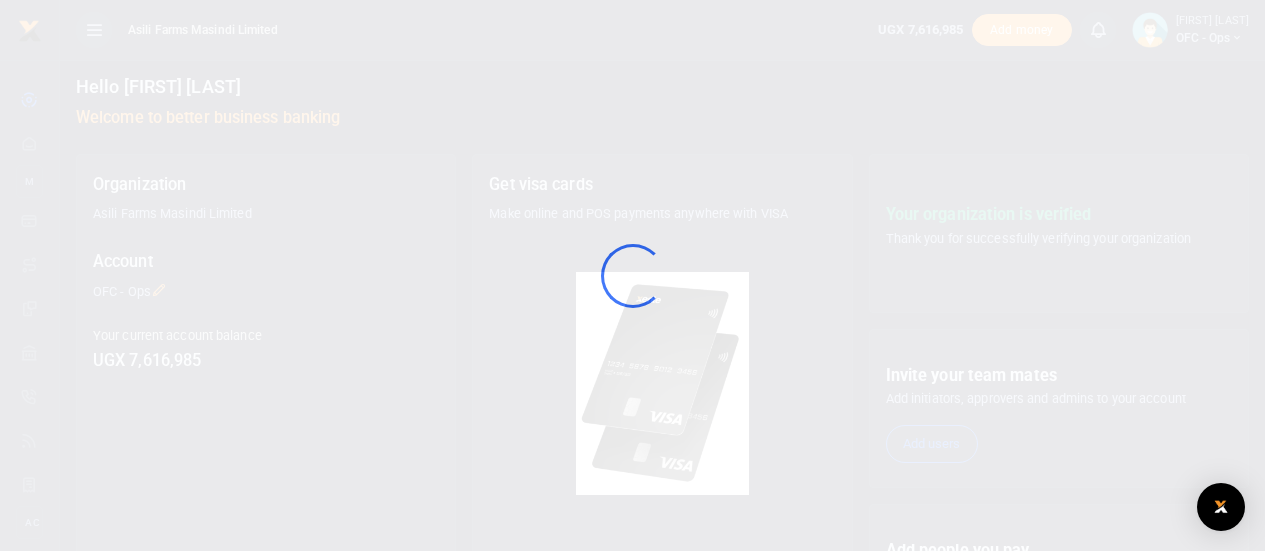 scroll, scrollTop: 0, scrollLeft: 0, axis: both 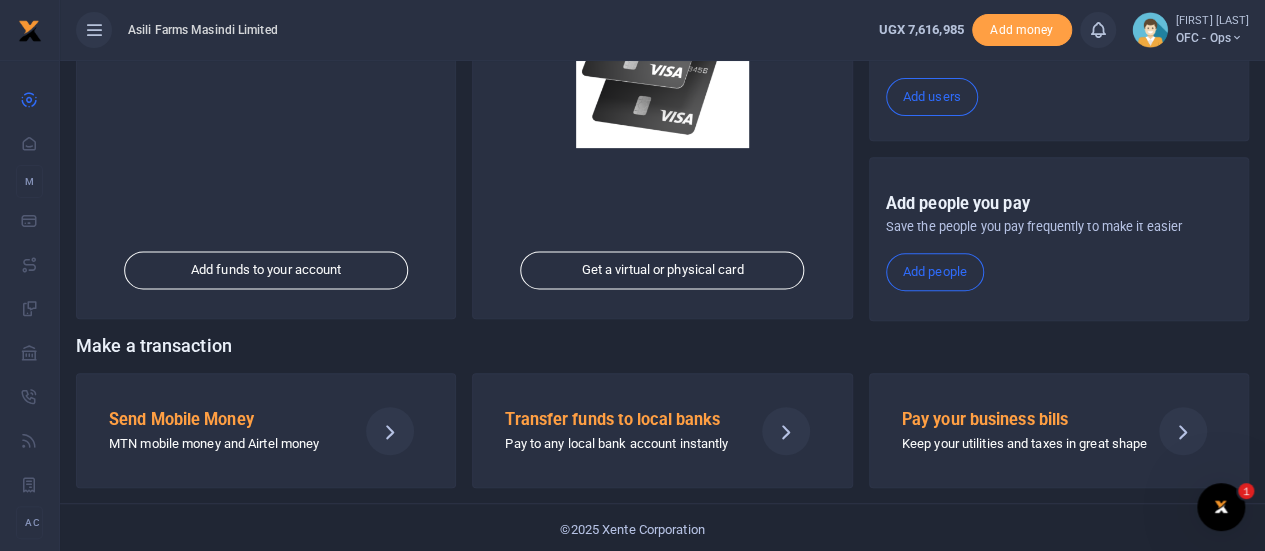 click on "Send Mobile Money" at bounding box center (225, 420) 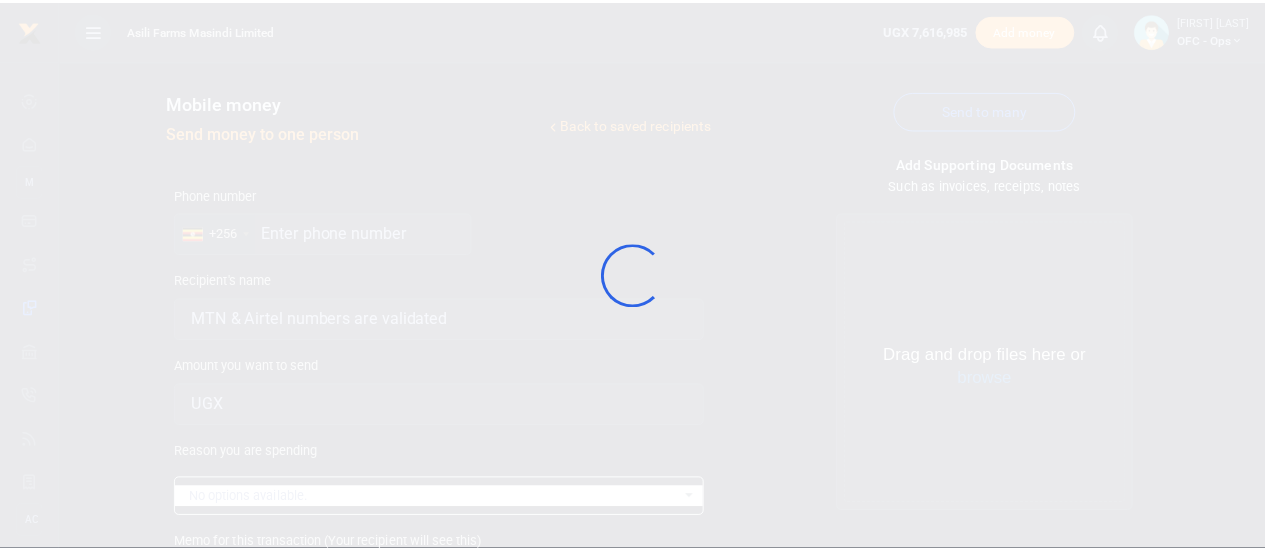 scroll, scrollTop: 0, scrollLeft: 0, axis: both 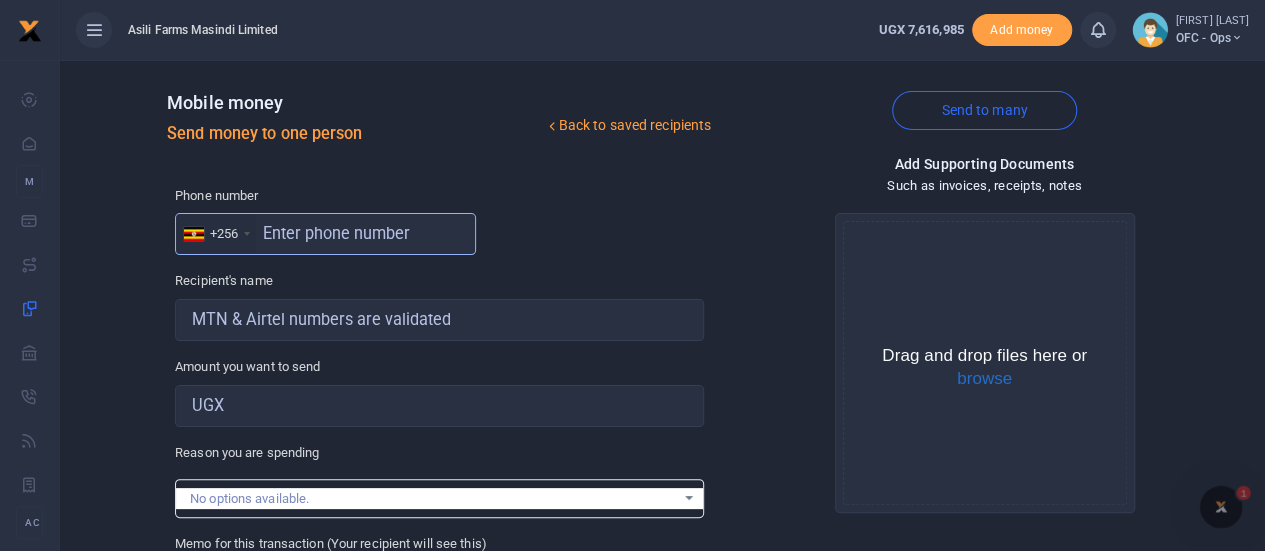 click at bounding box center (325, 234) 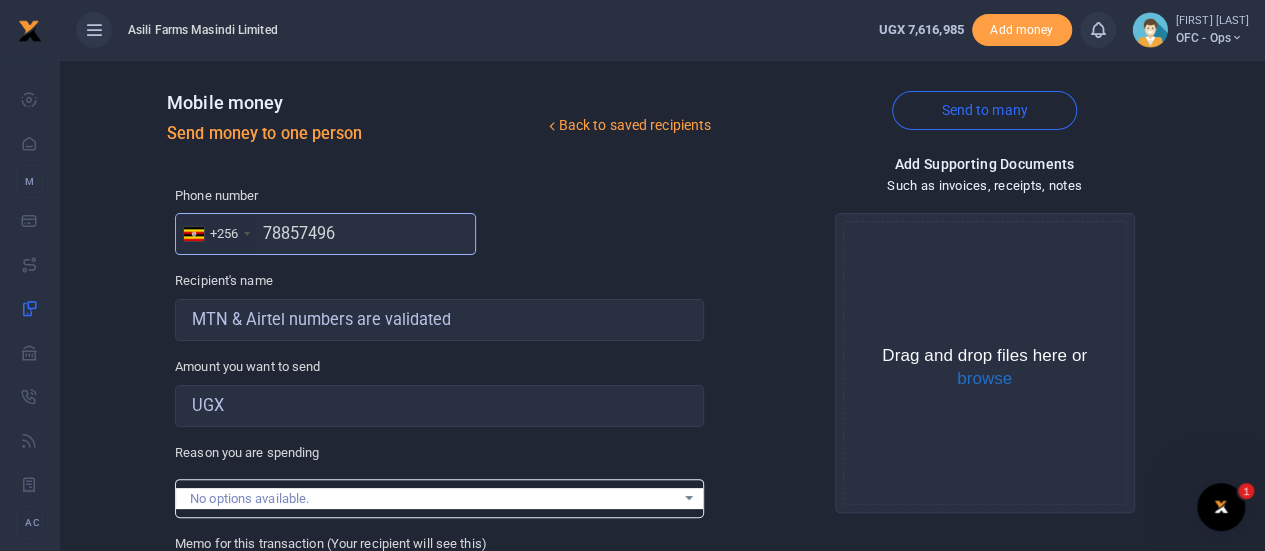 type on "788574961" 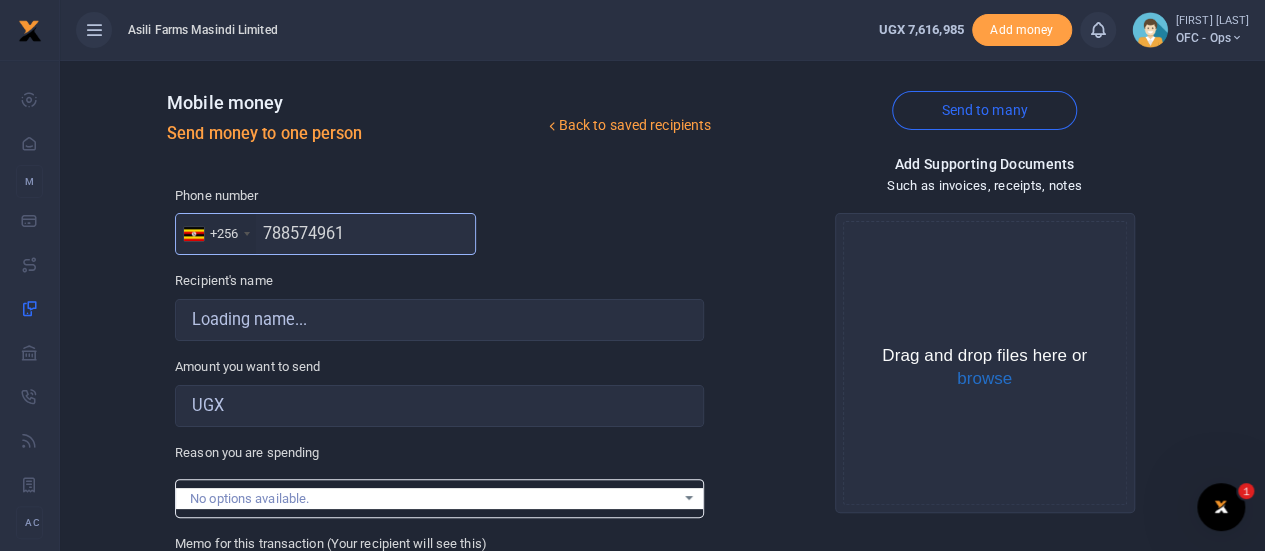 type on "[FIRST] [LAST]" 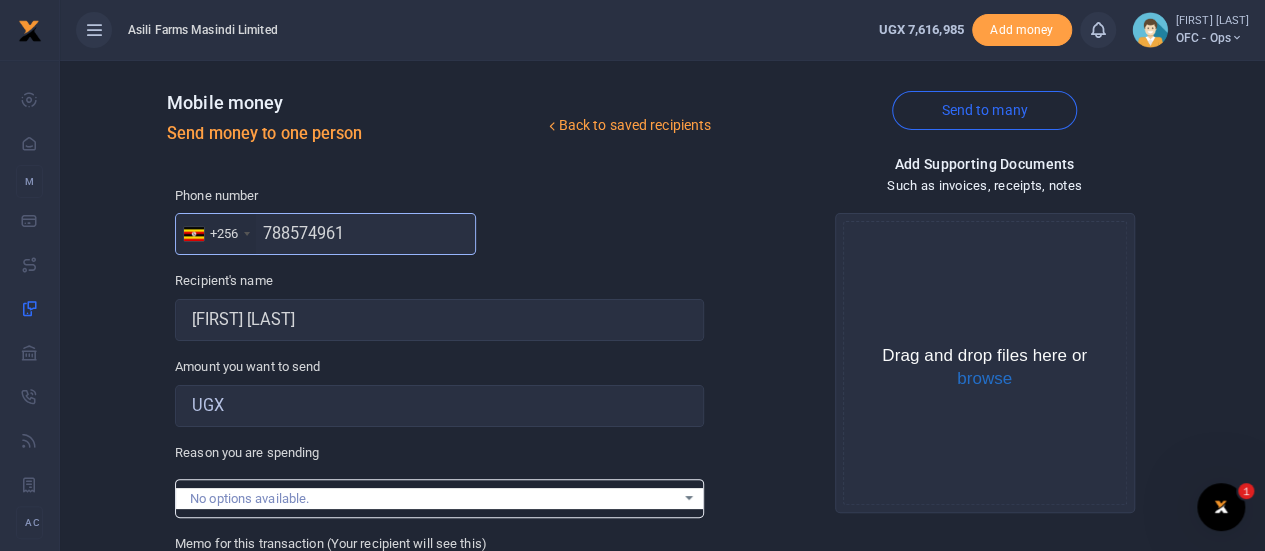 type on "788574961" 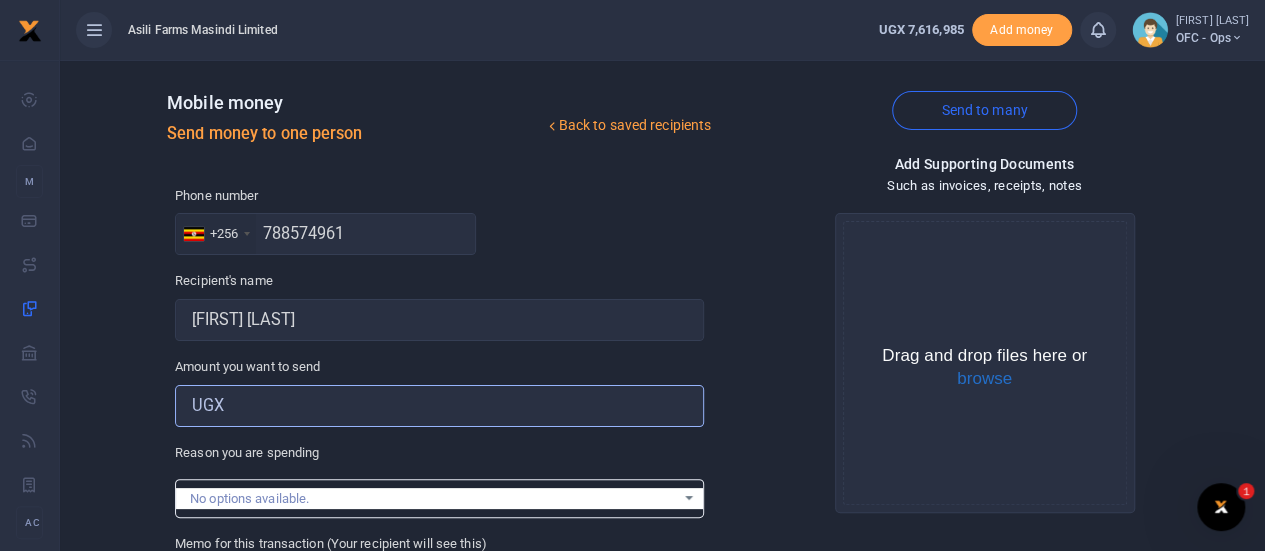click on "Amount you want to send" at bounding box center (439, 406) 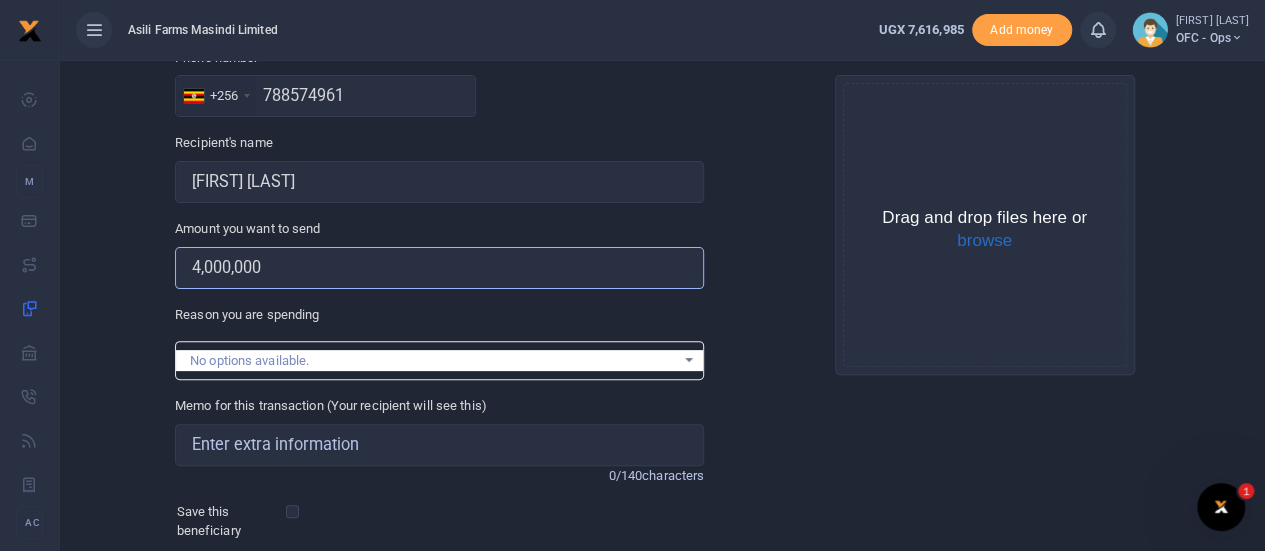 scroll, scrollTop: 200, scrollLeft: 0, axis: vertical 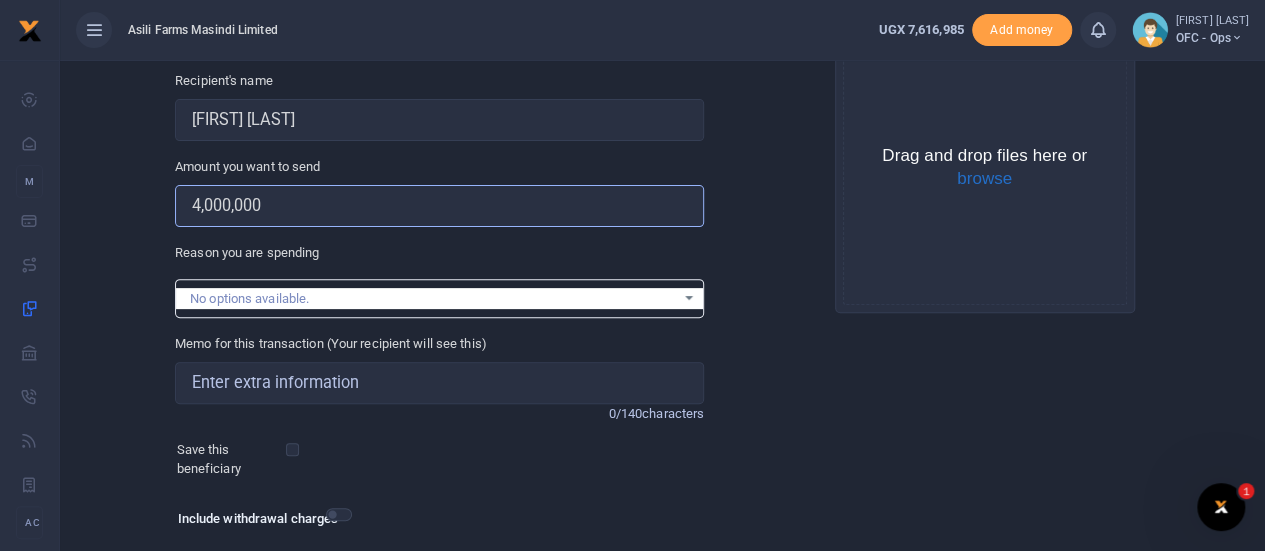 type on "4,000,000" 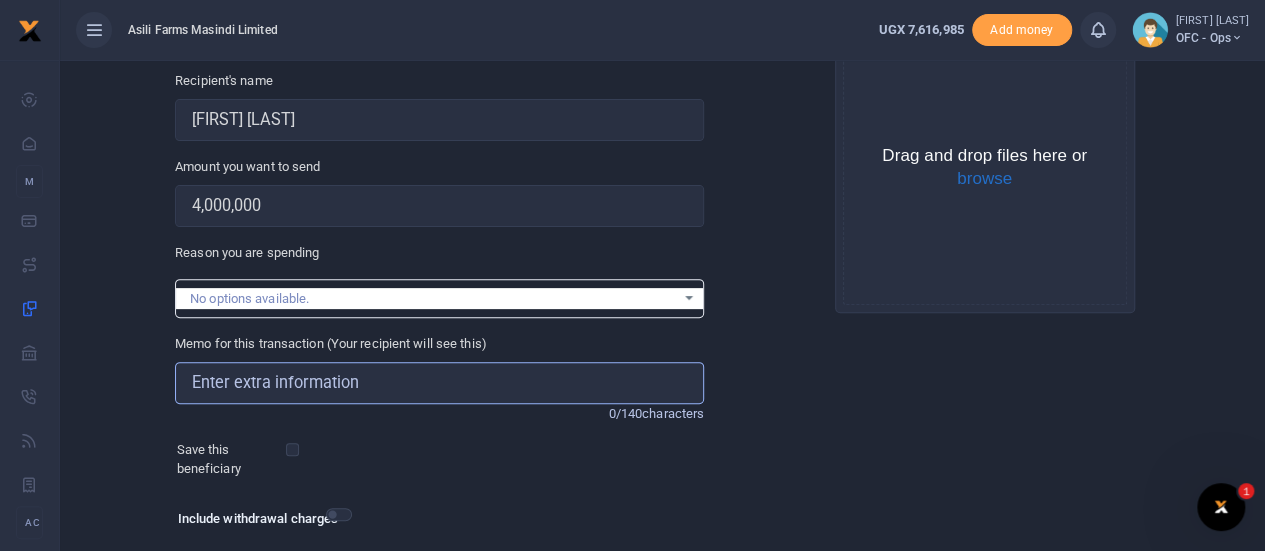 click on "Memo for this transaction (Your recipient will see this)" at bounding box center (439, 383) 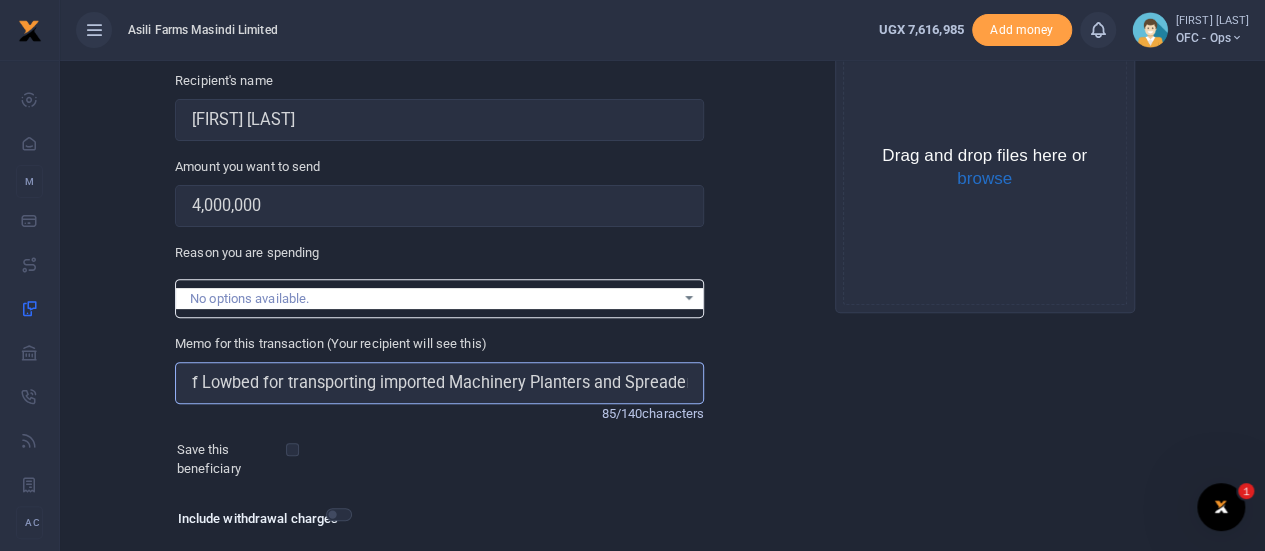 scroll, scrollTop: 0, scrollLeft: 144, axis: horizontal 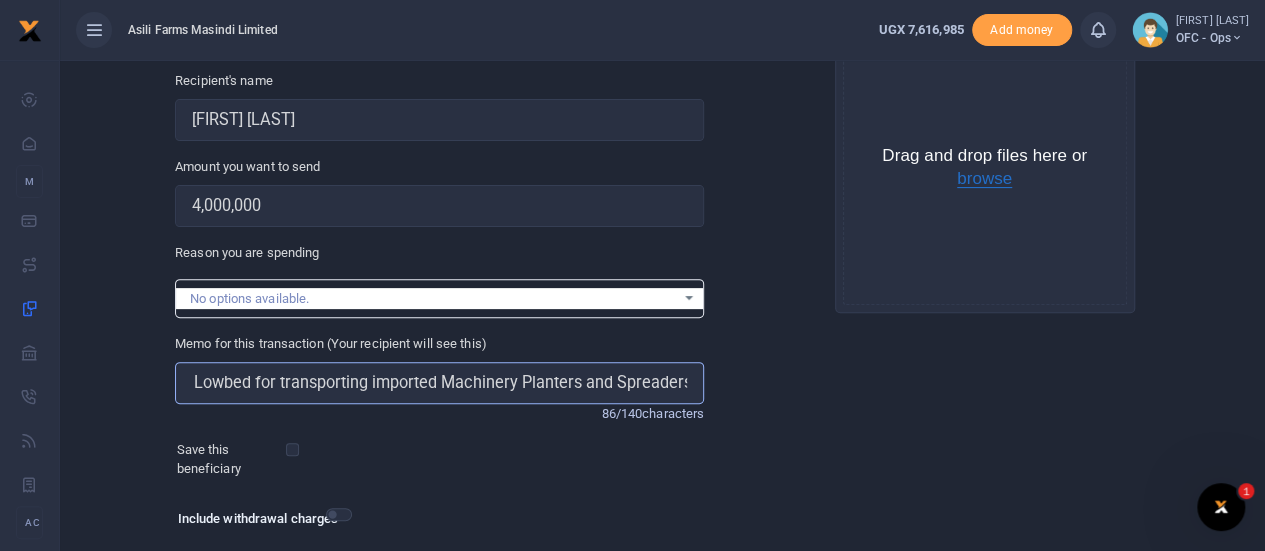 type on "OFC cost for hire of Lowbed for transporting imported Machinery Planters and Spreaders" 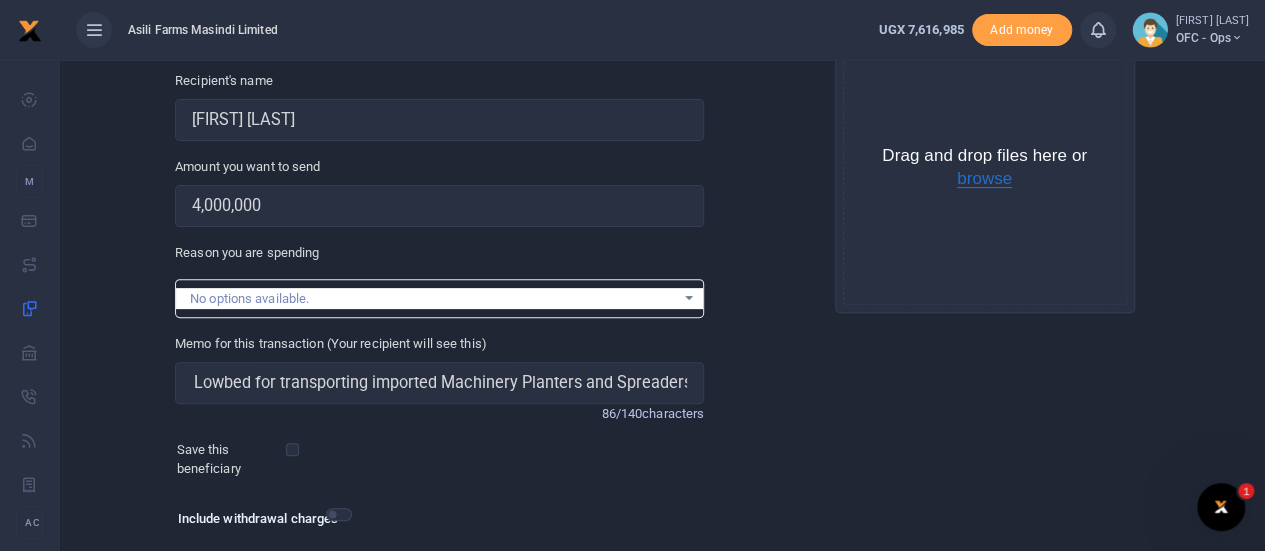 scroll, scrollTop: 0, scrollLeft: 0, axis: both 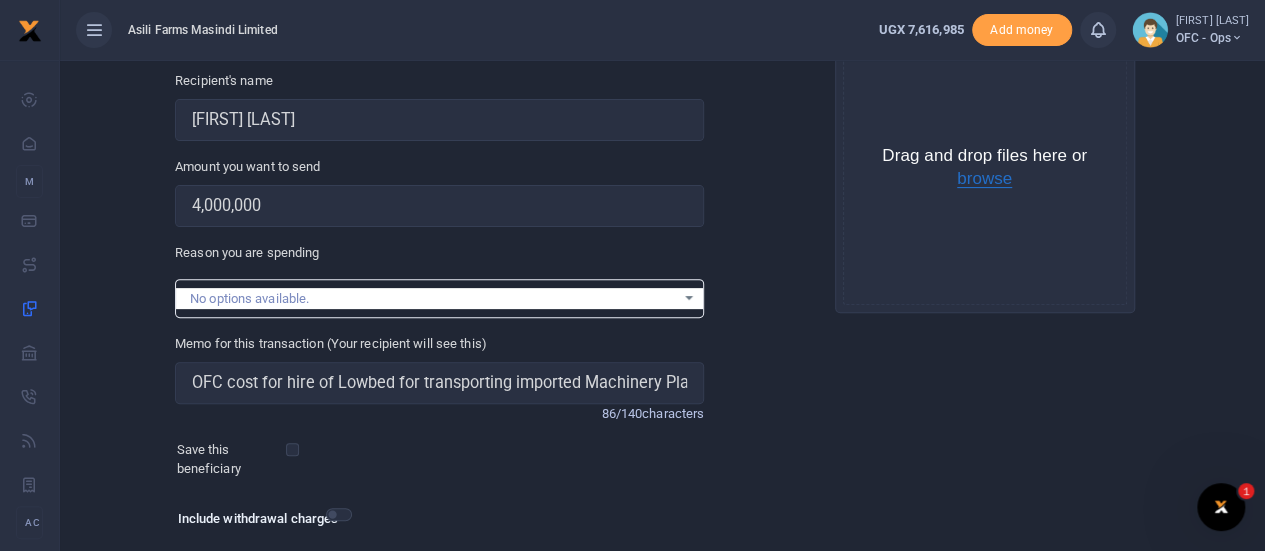 click on "browse" at bounding box center (984, 179) 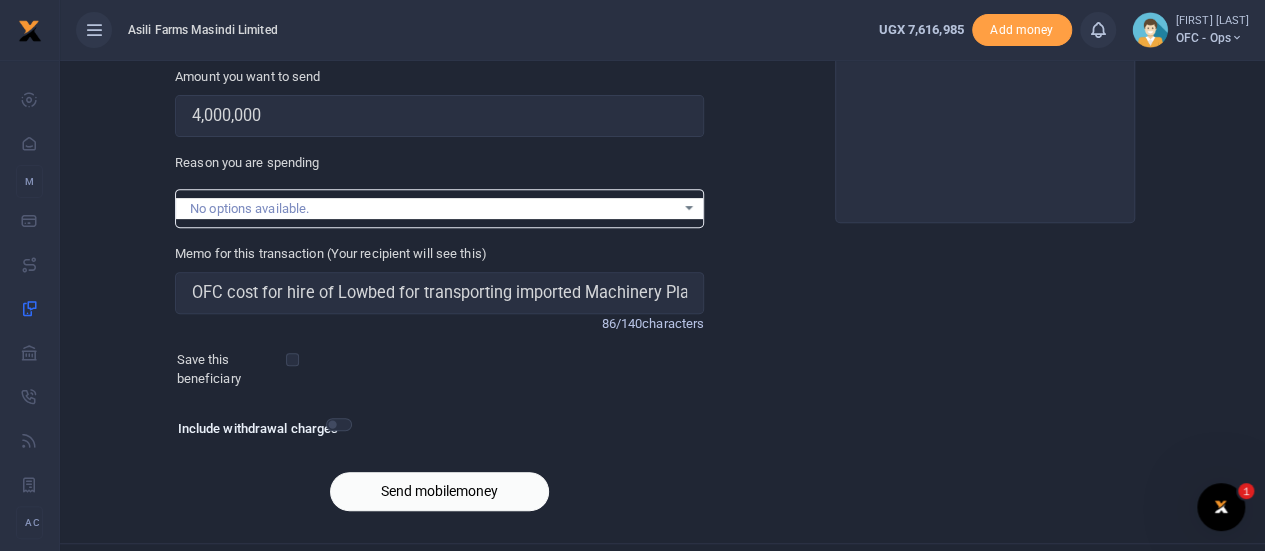 scroll, scrollTop: 332, scrollLeft: 0, axis: vertical 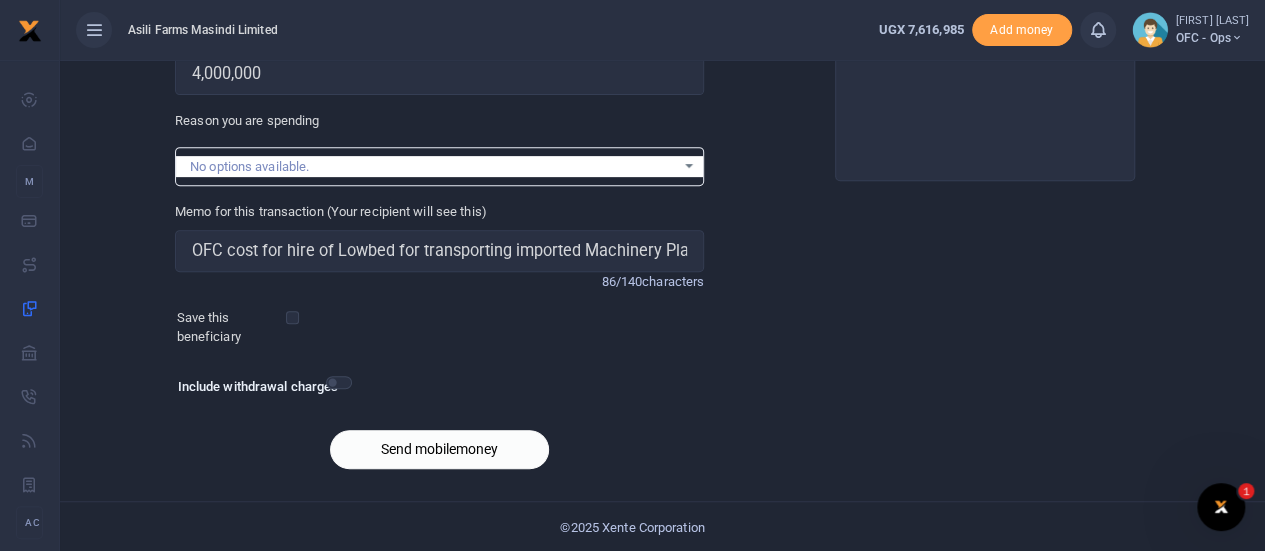 click on "Send mobilemoney" at bounding box center [439, 449] 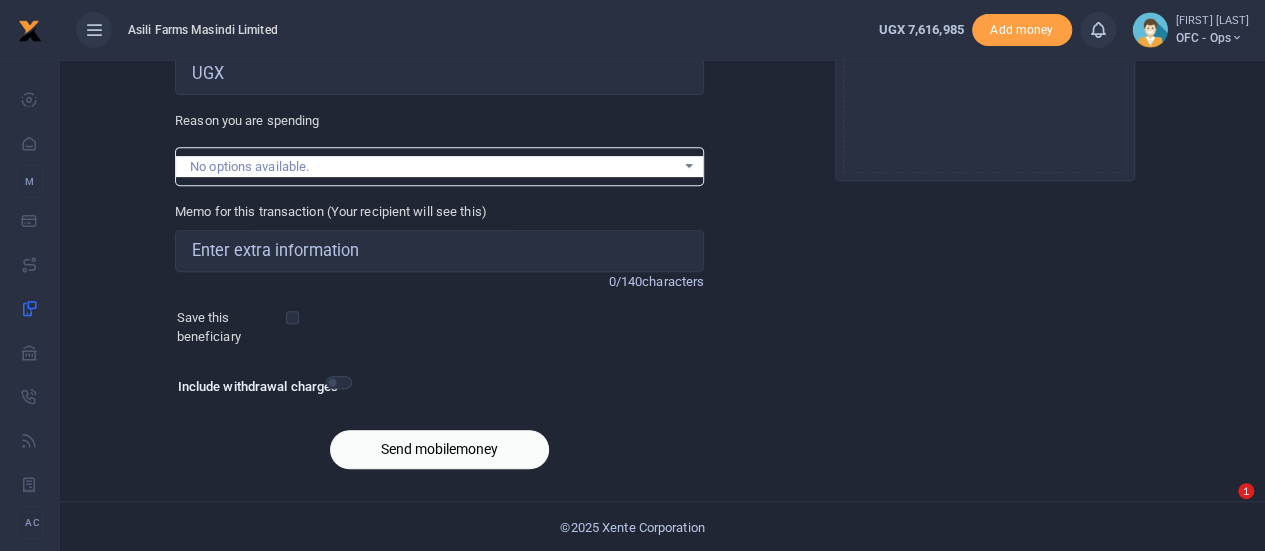 scroll, scrollTop: 32, scrollLeft: 0, axis: vertical 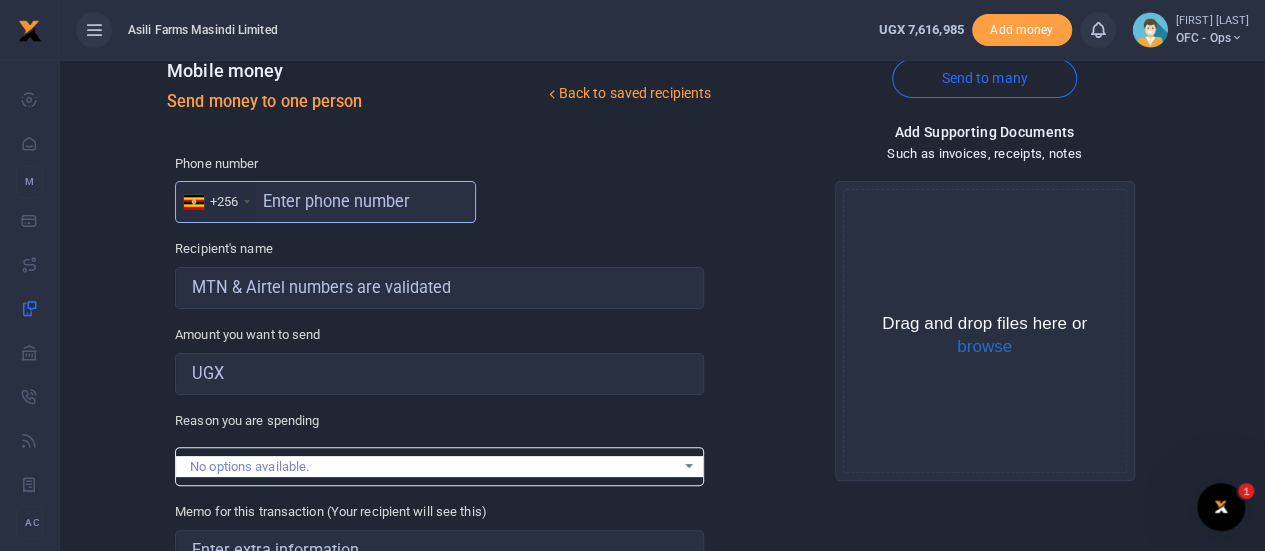 click at bounding box center (325, 202) 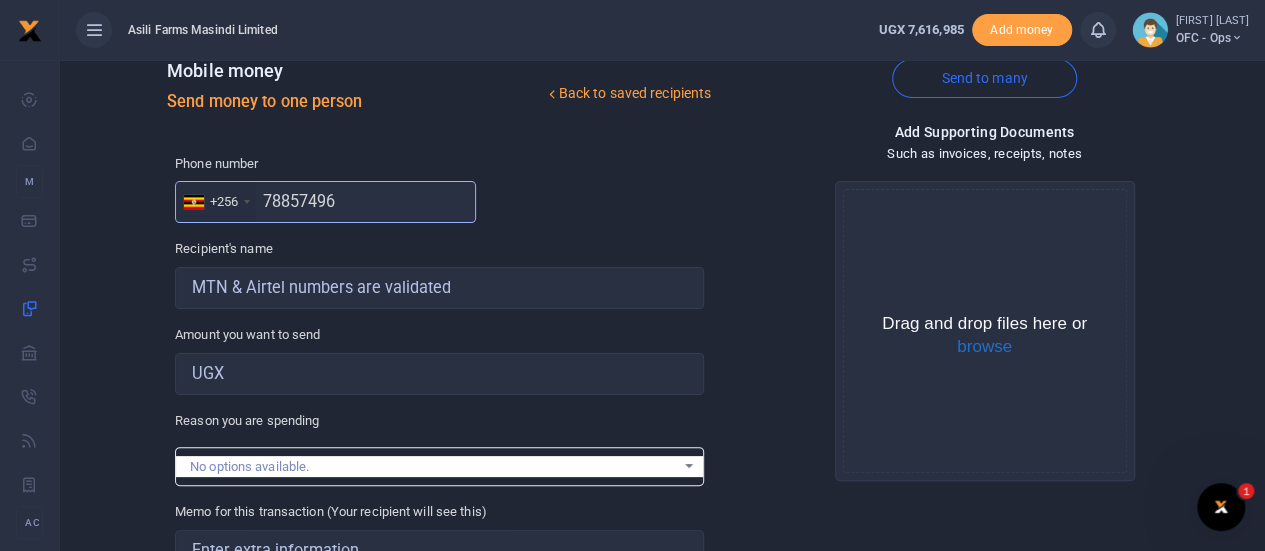 type on "788574961" 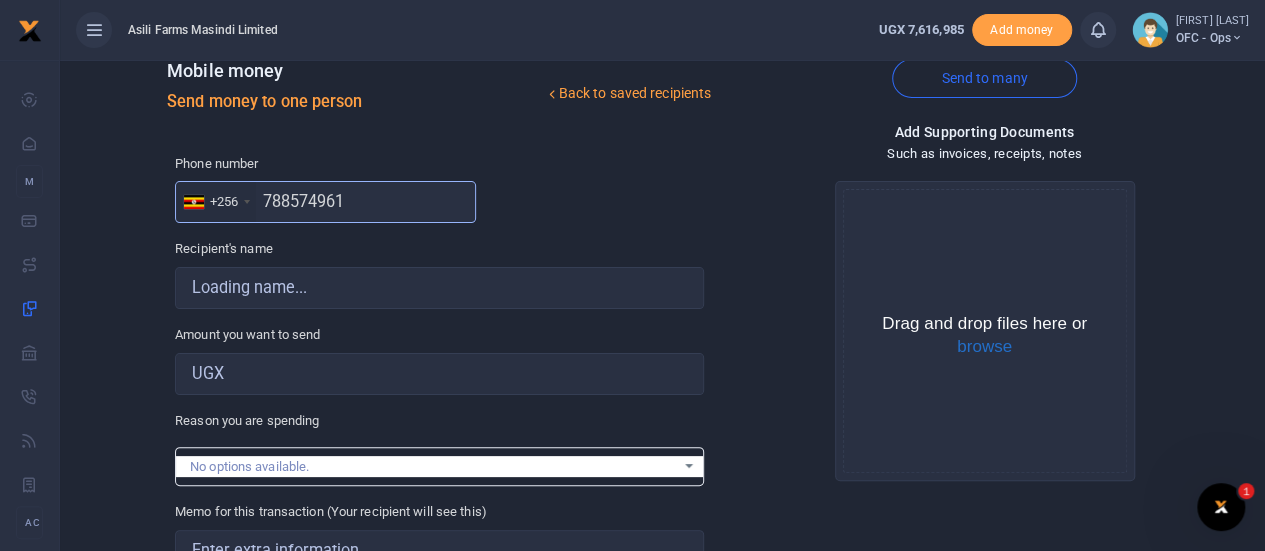 type on "[FIRST] [LAST]" 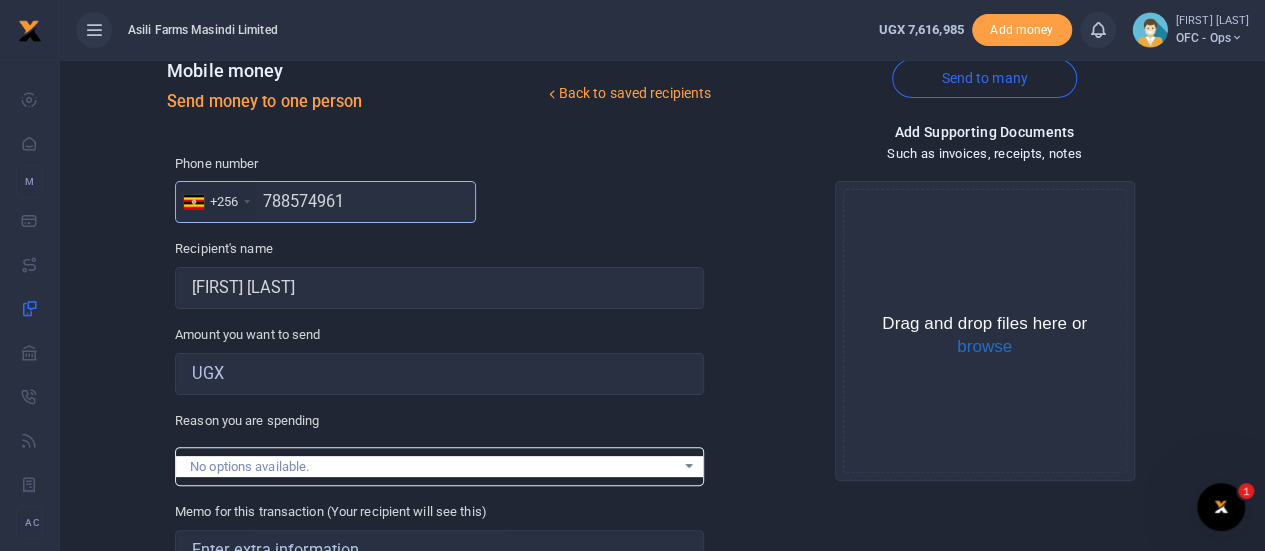 type on "788574961" 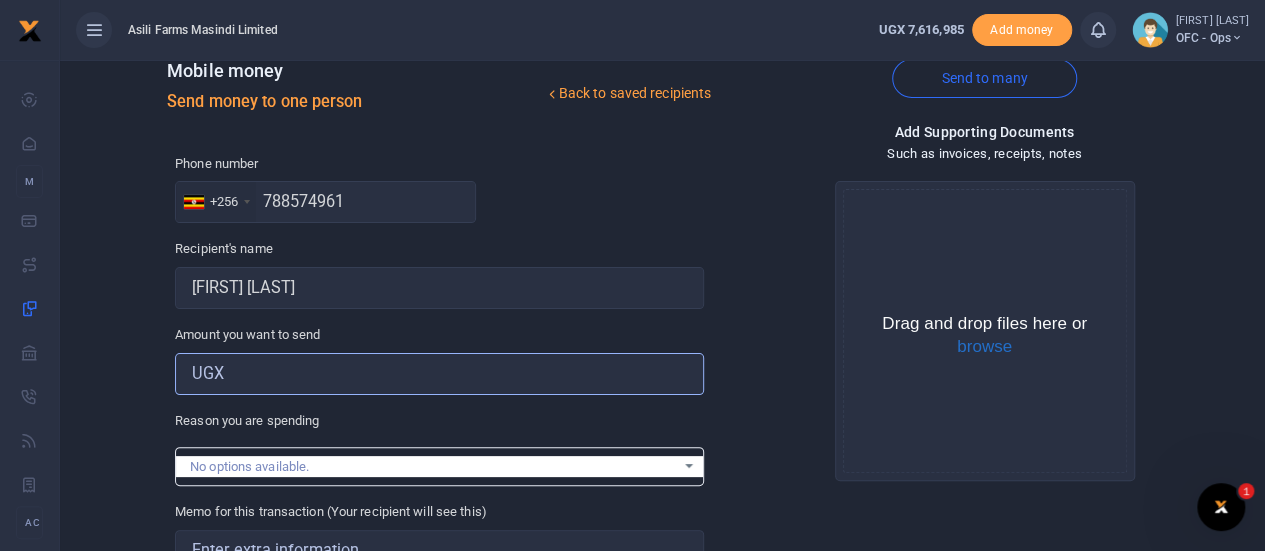 click on "Amount you want to send" at bounding box center (439, 374) 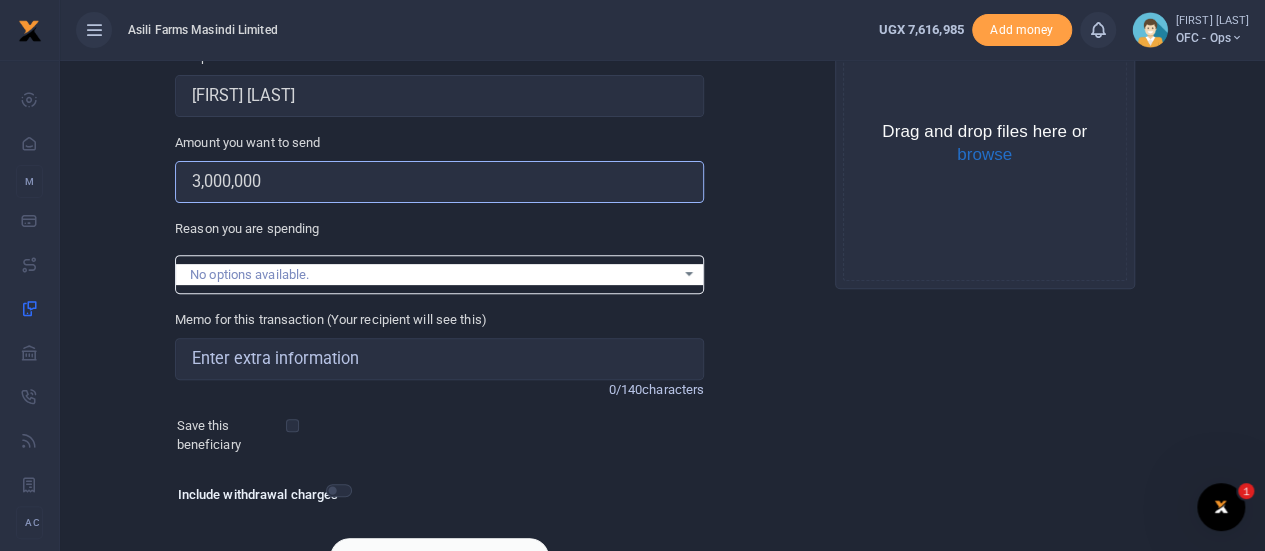 scroll, scrollTop: 232, scrollLeft: 0, axis: vertical 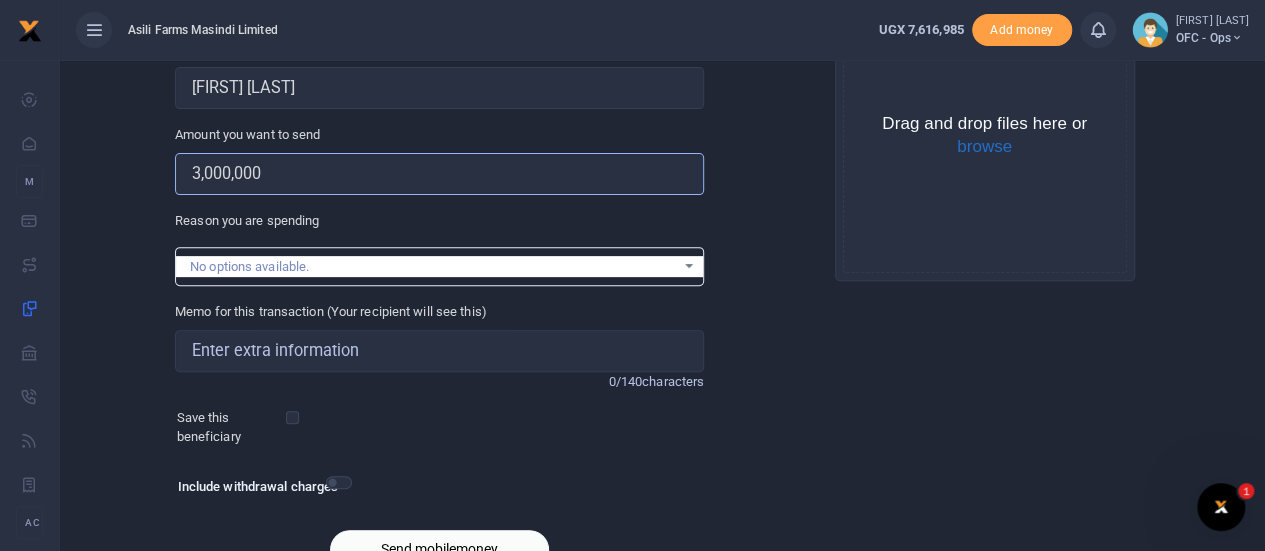 type on "3,000,000" 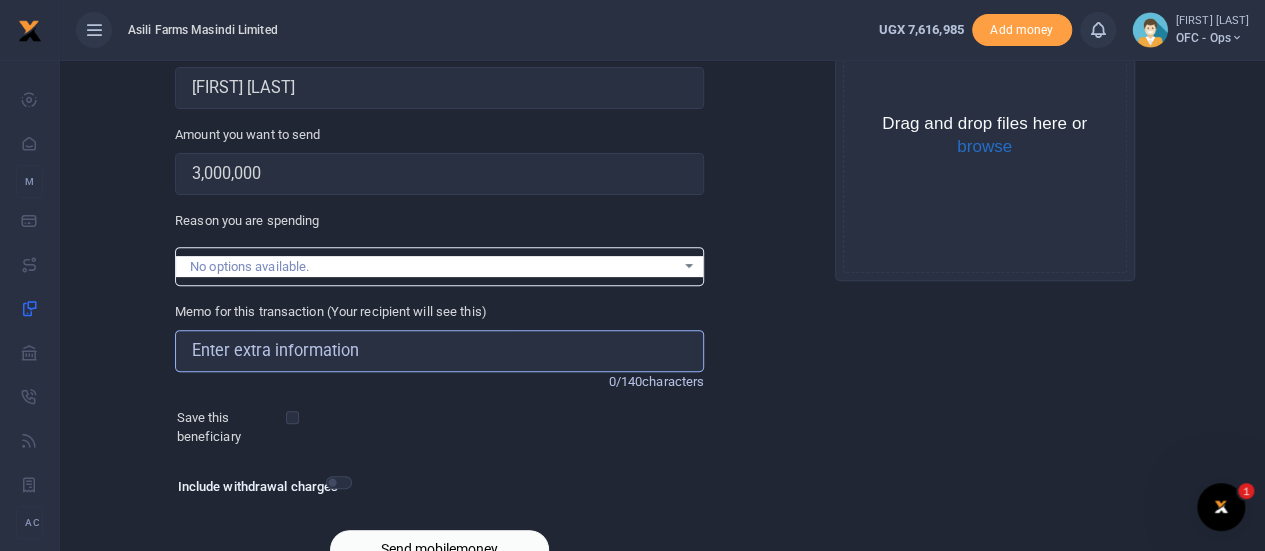 click on "Memo for this transaction (Your recipient will see this)" at bounding box center (439, 351) 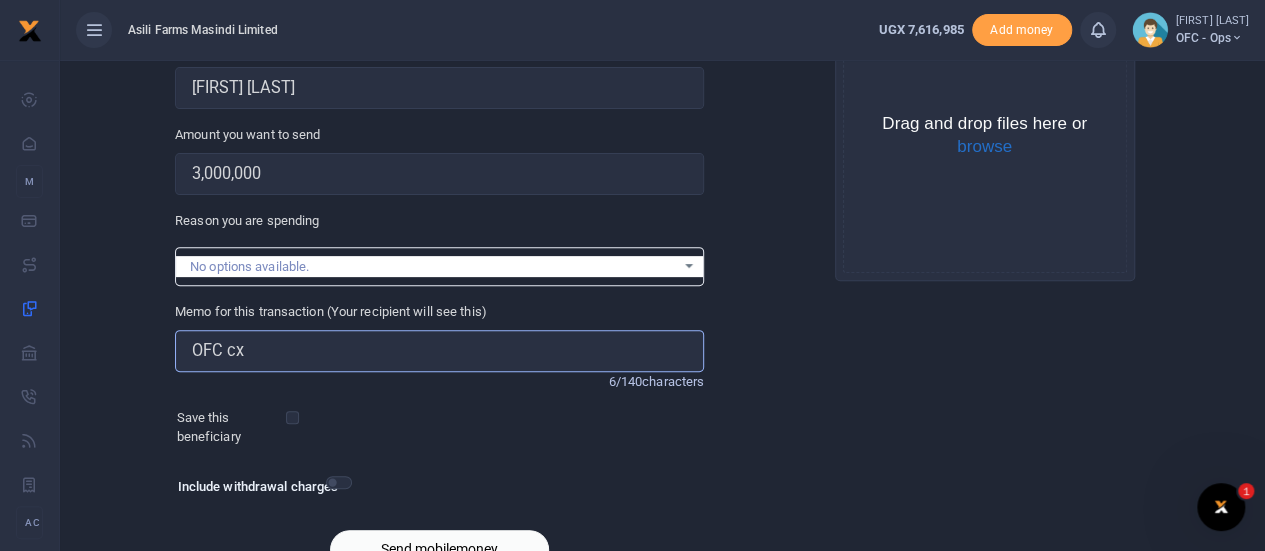 type on "OFC cost for hire of Lowbed for transporting imported Machinery Planters and Spreaders" 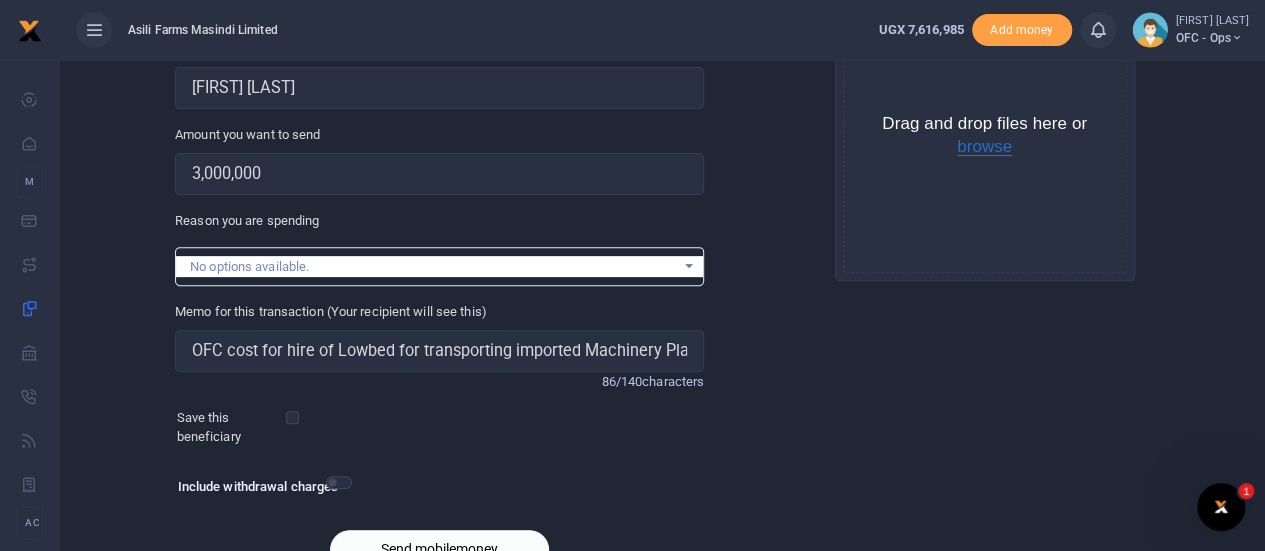 click on "browse" at bounding box center [984, 147] 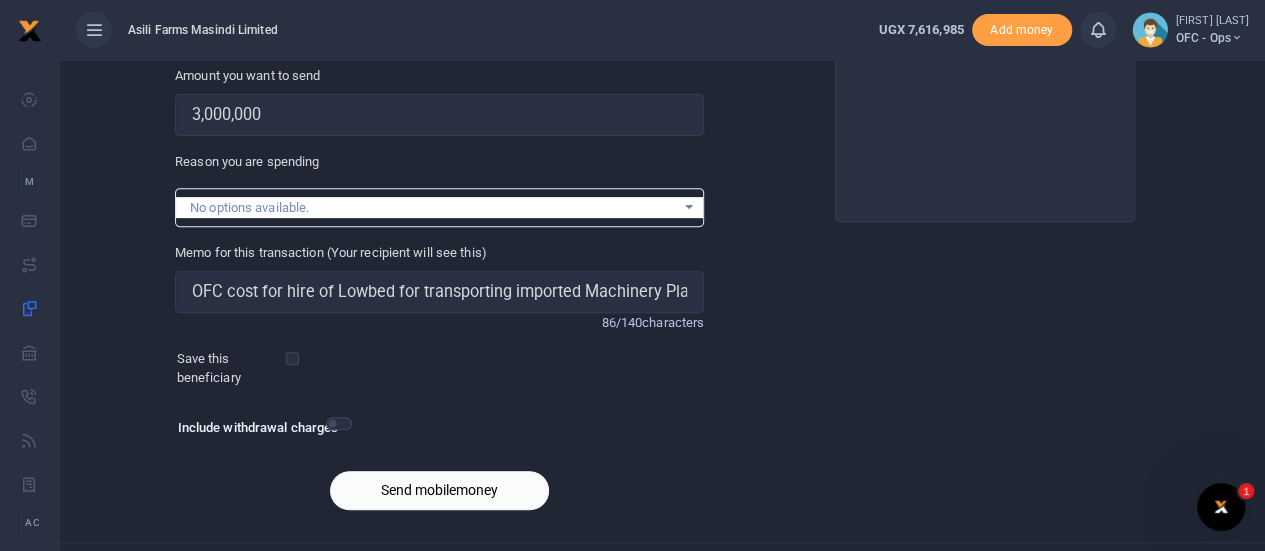 scroll, scrollTop: 332, scrollLeft: 0, axis: vertical 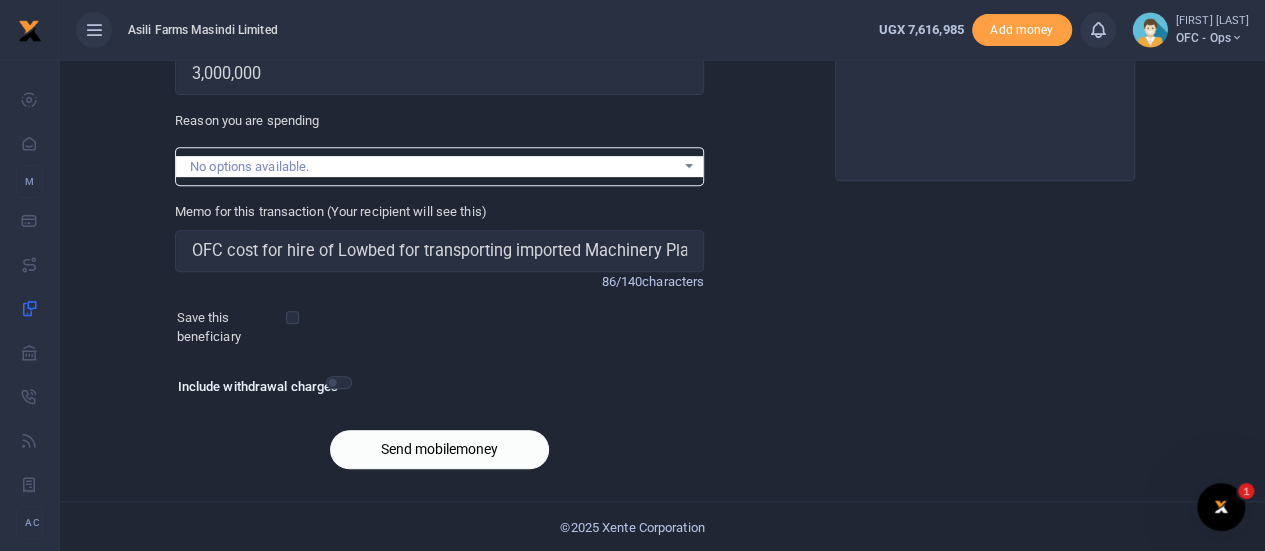 click on "Send mobilemoney" at bounding box center (439, 449) 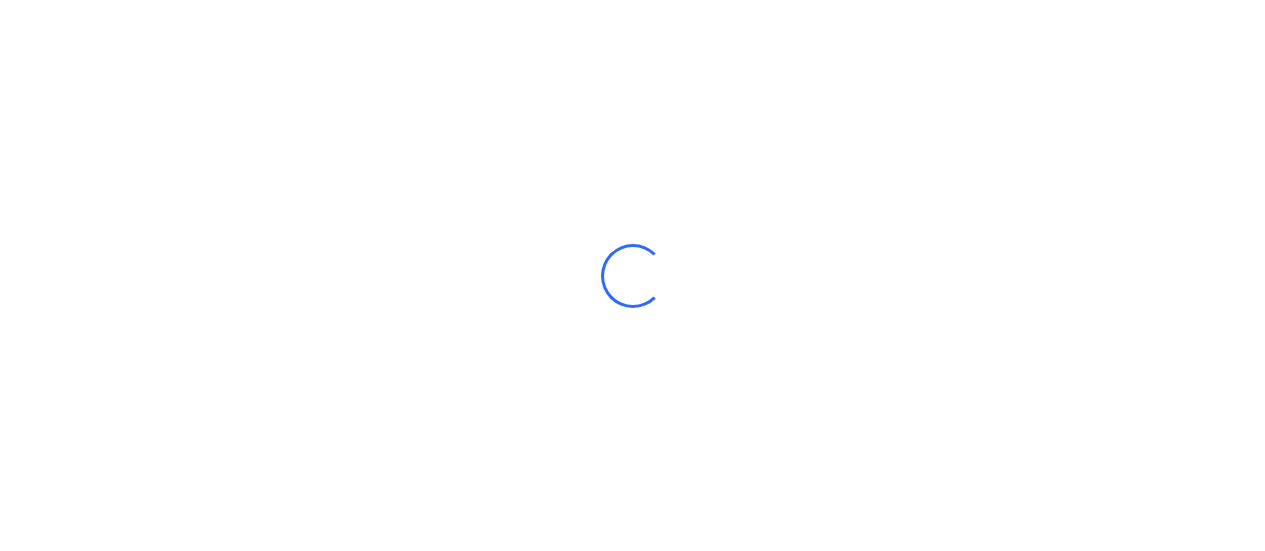 select 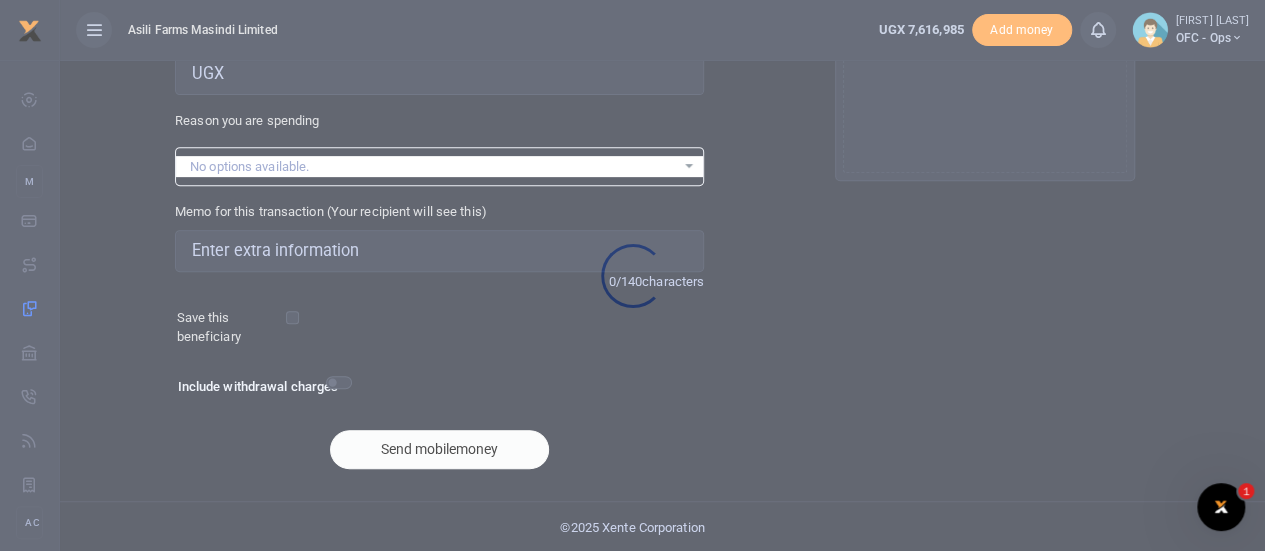 scroll, scrollTop: 0, scrollLeft: 0, axis: both 